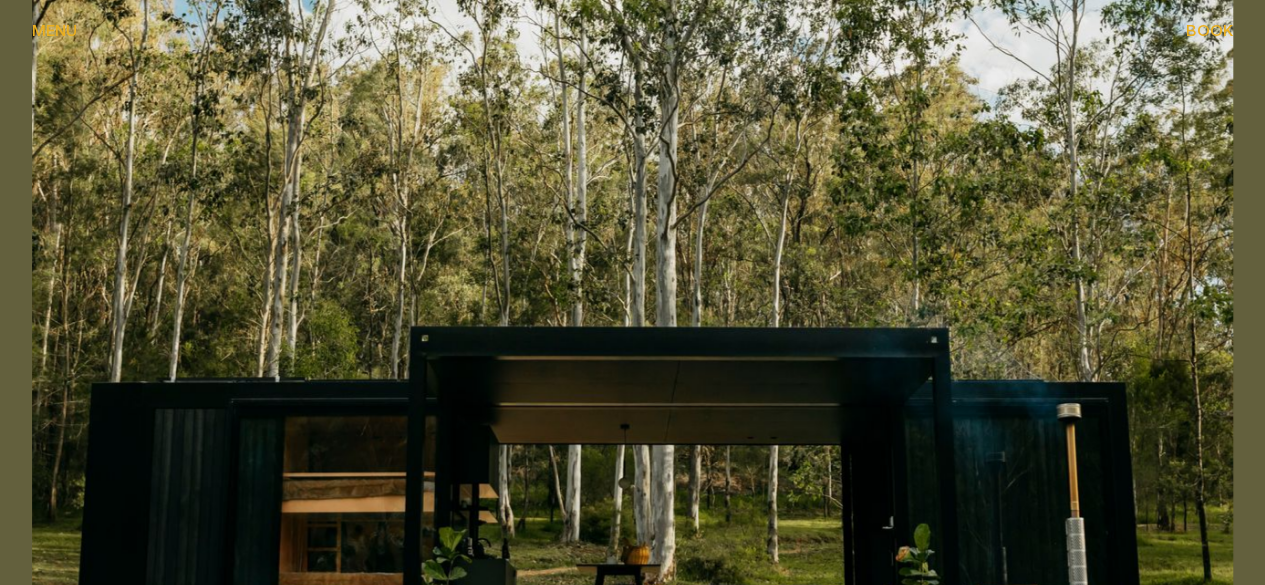 scroll, scrollTop: 500, scrollLeft: 0, axis: vertical 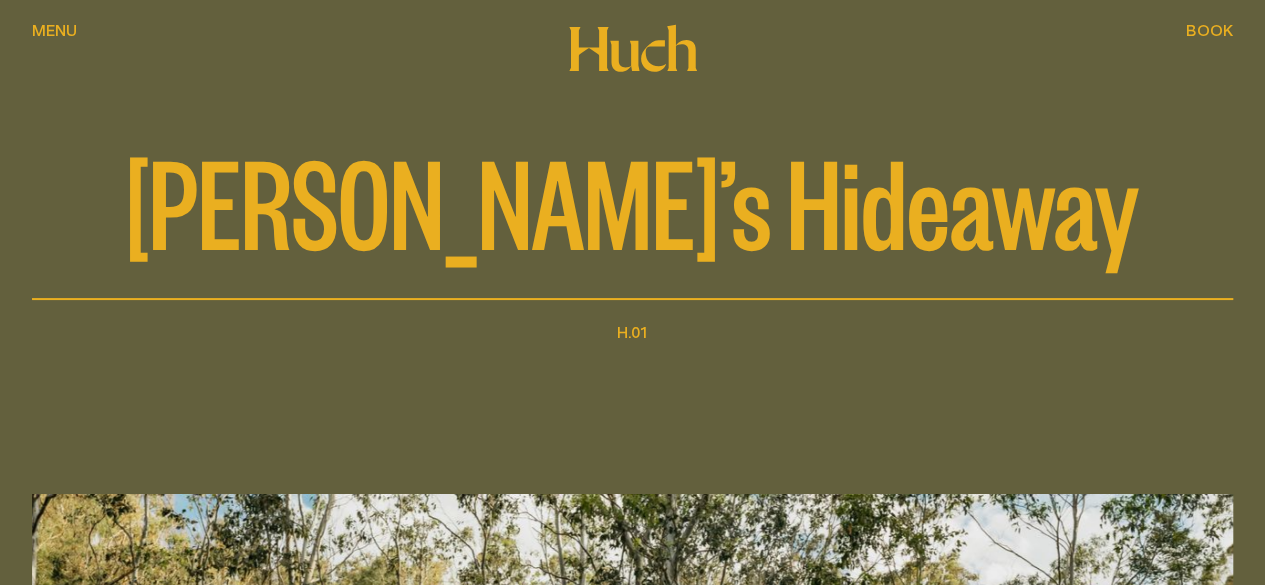 click on "Book" at bounding box center [1209, 30] 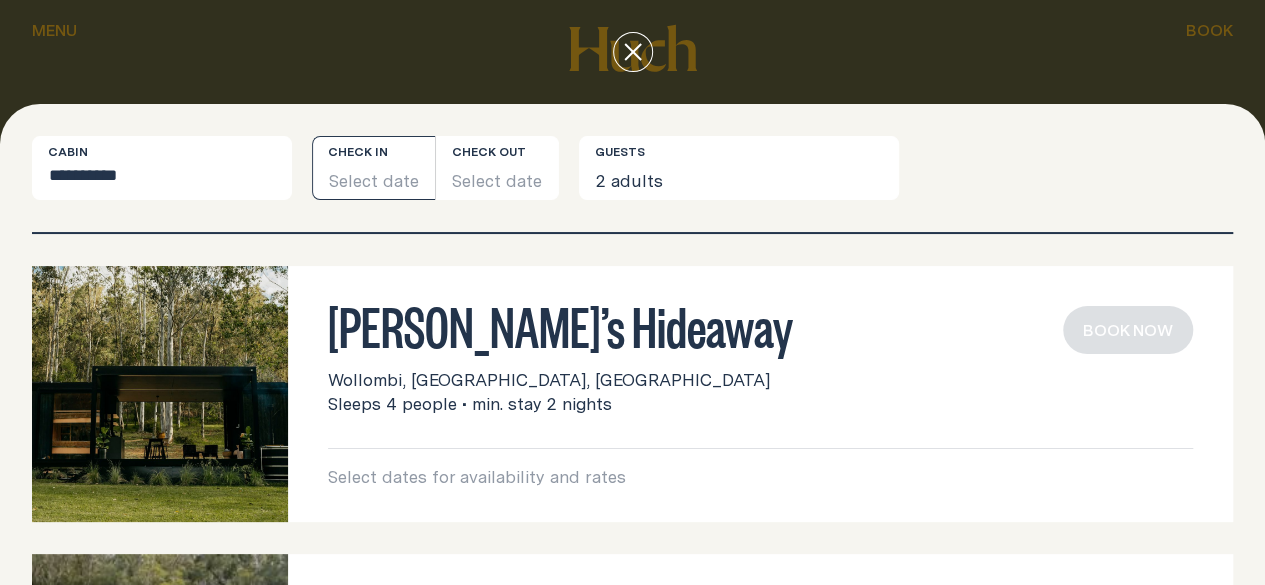 click on "Select date" at bounding box center [373, 168] 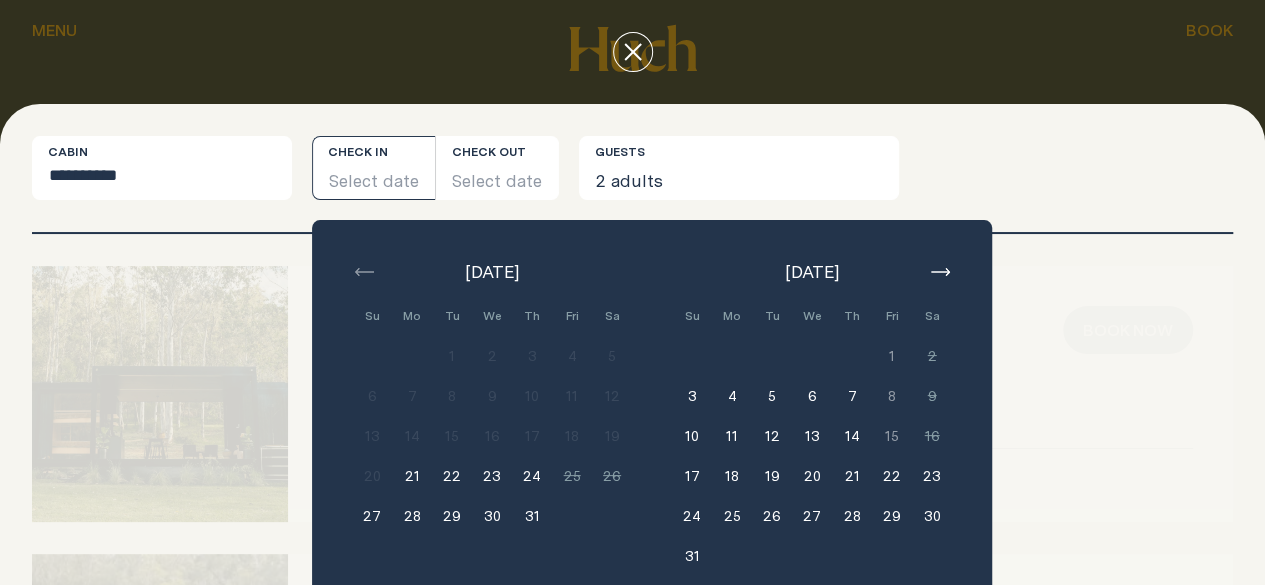 click at bounding box center (940, 272) 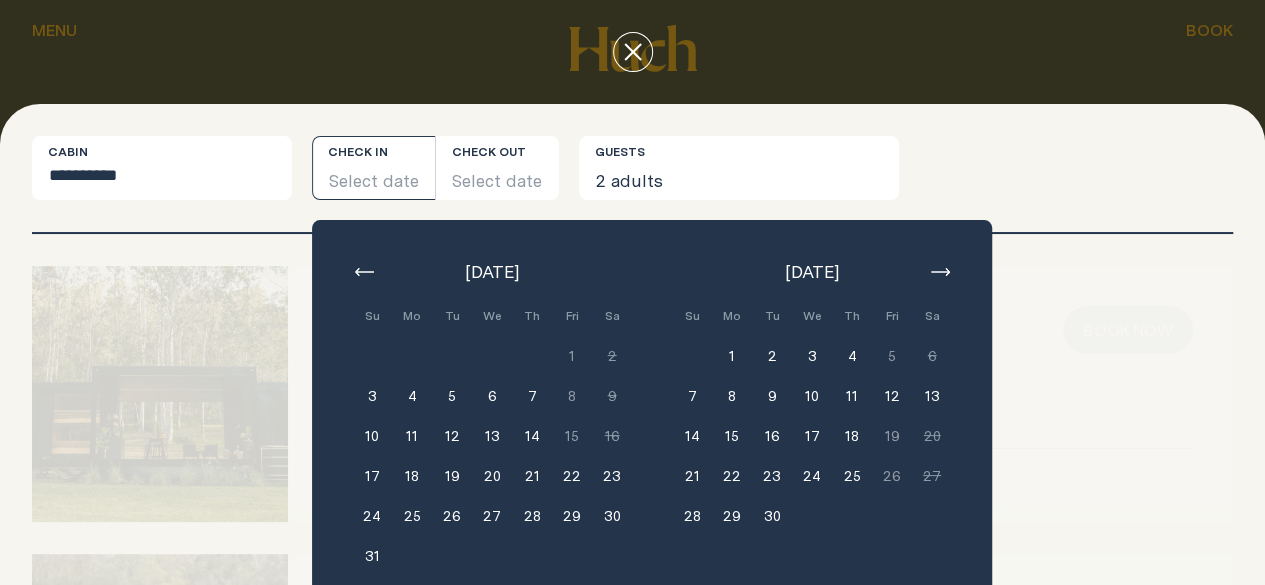 click at bounding box center (940, 272) 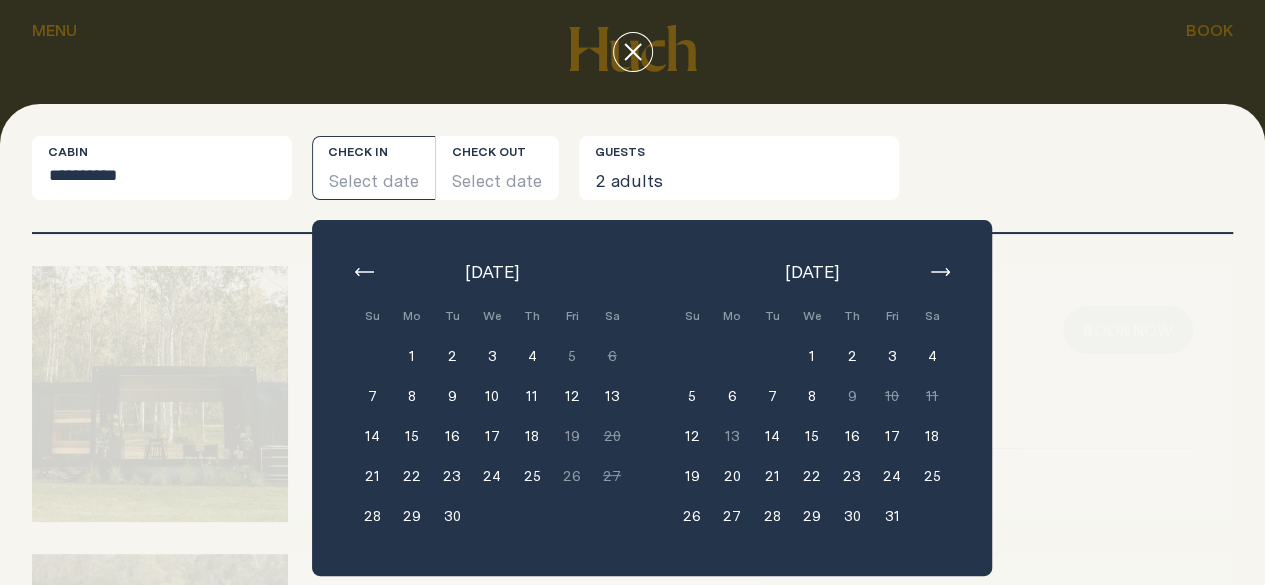 click on "1" at bounding box center (812, 356) 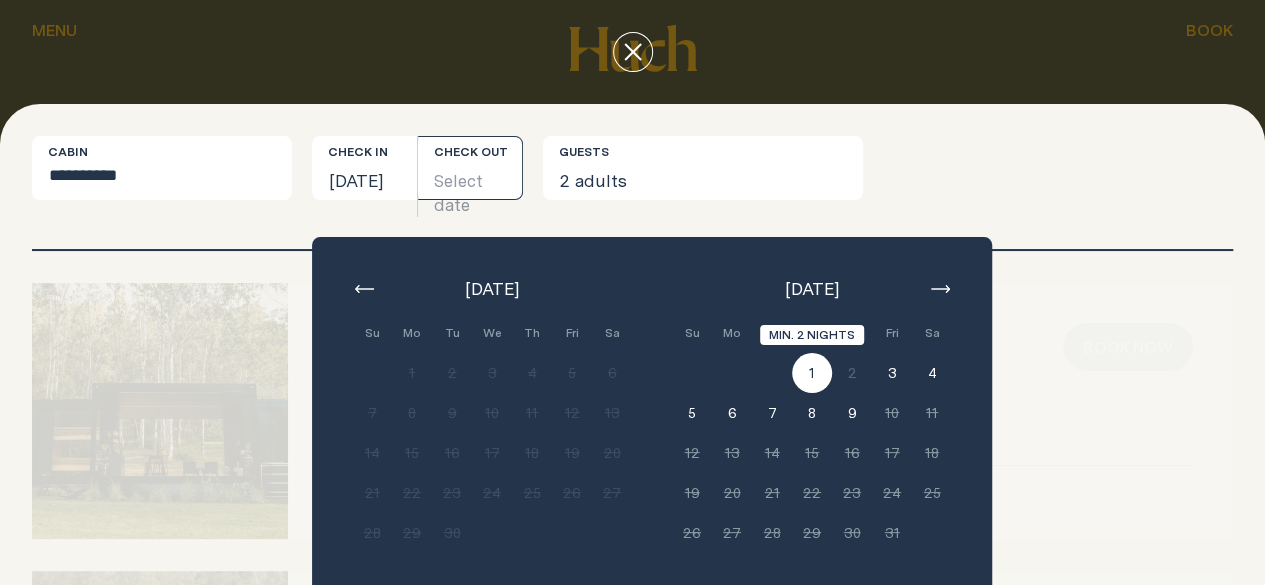 click on "1" at bounding box center (812, 373) 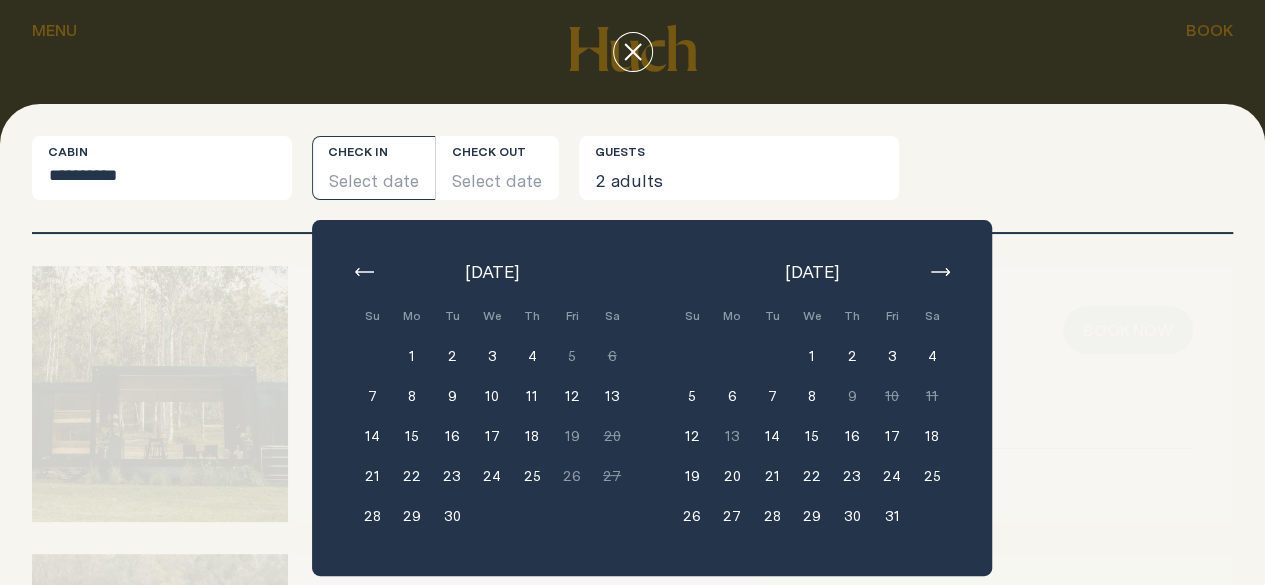 click on "7" at bounding box center (772, 396) 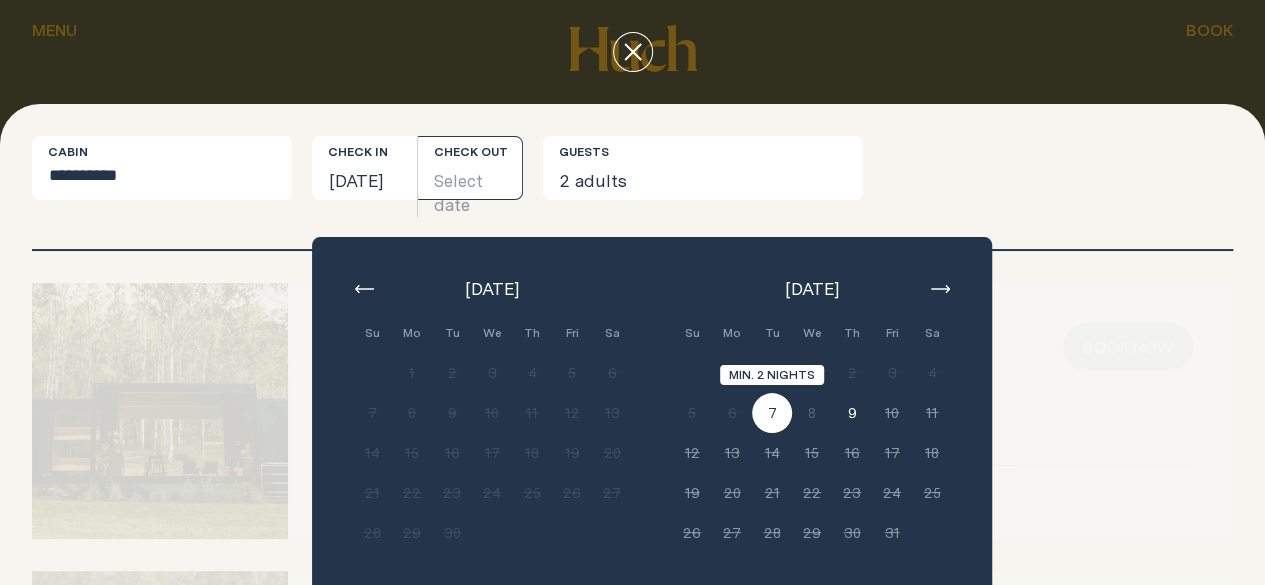 click on "7" at bounding box center [772, 413] 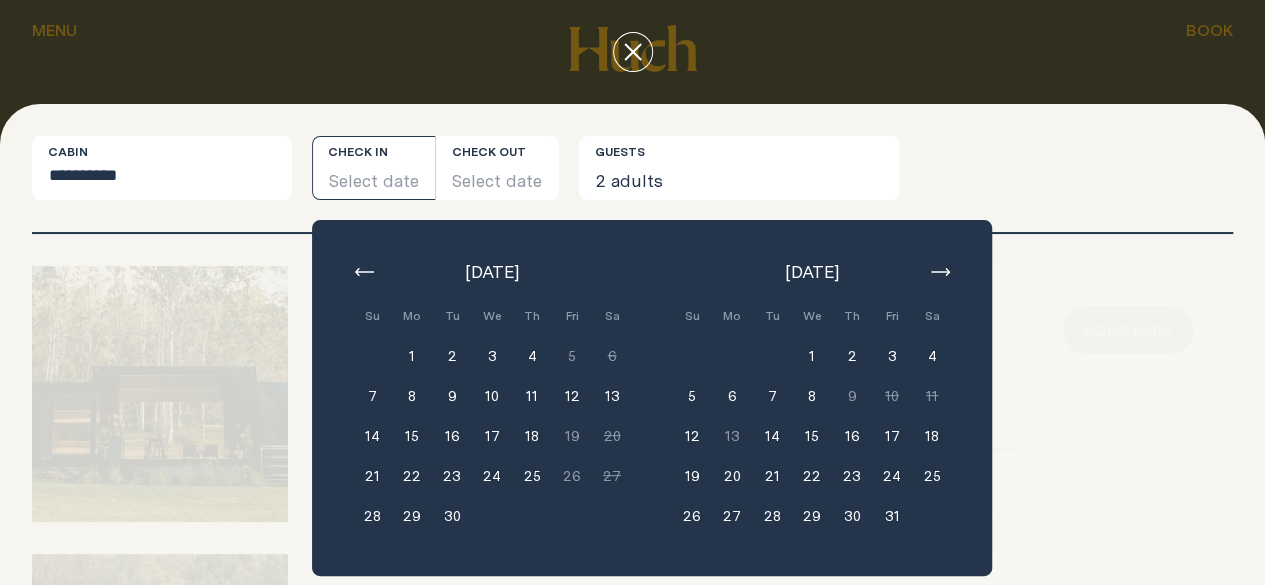 click on "2" at bounding box center (452, 356) 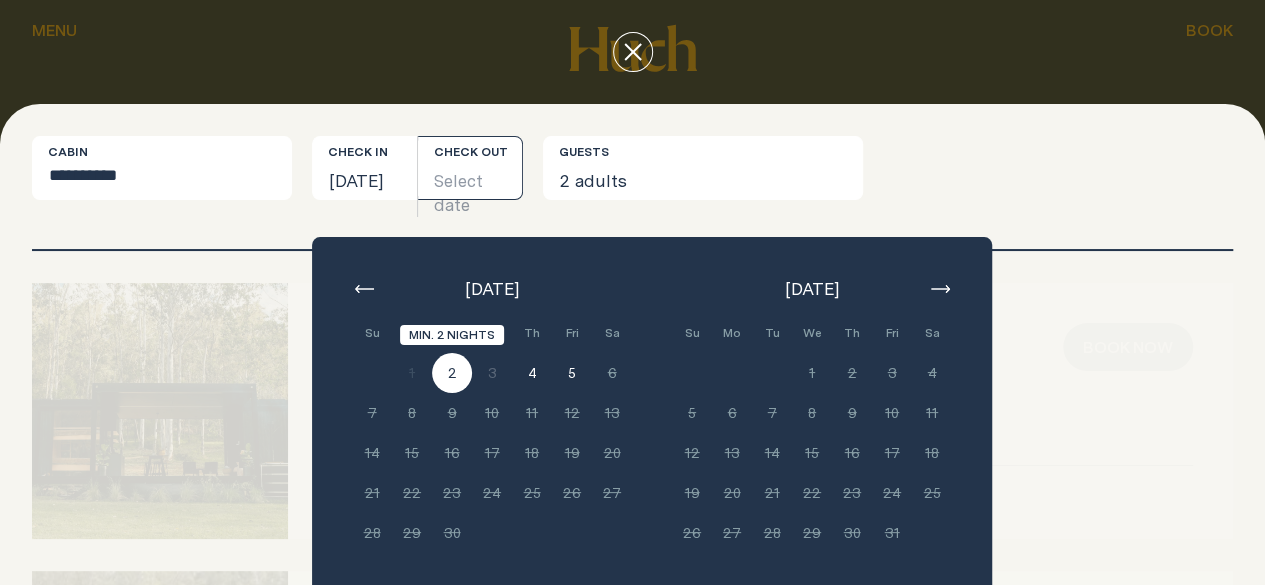 click on "2" at bounding box center (452, 373) 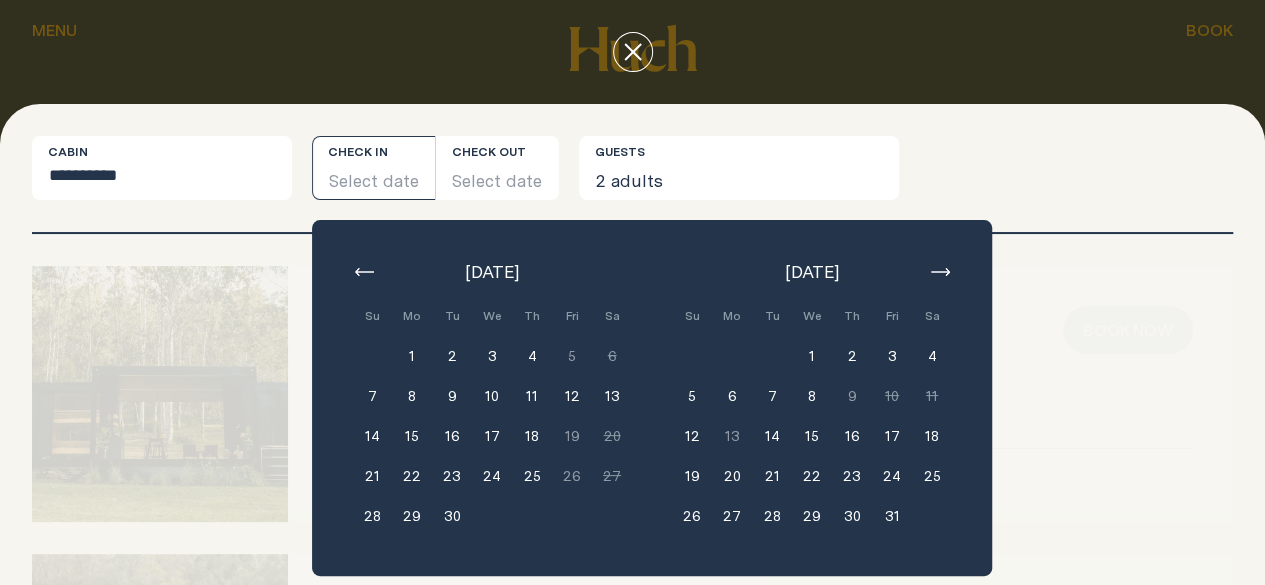 click on "1" at bounding box center [812, 356] 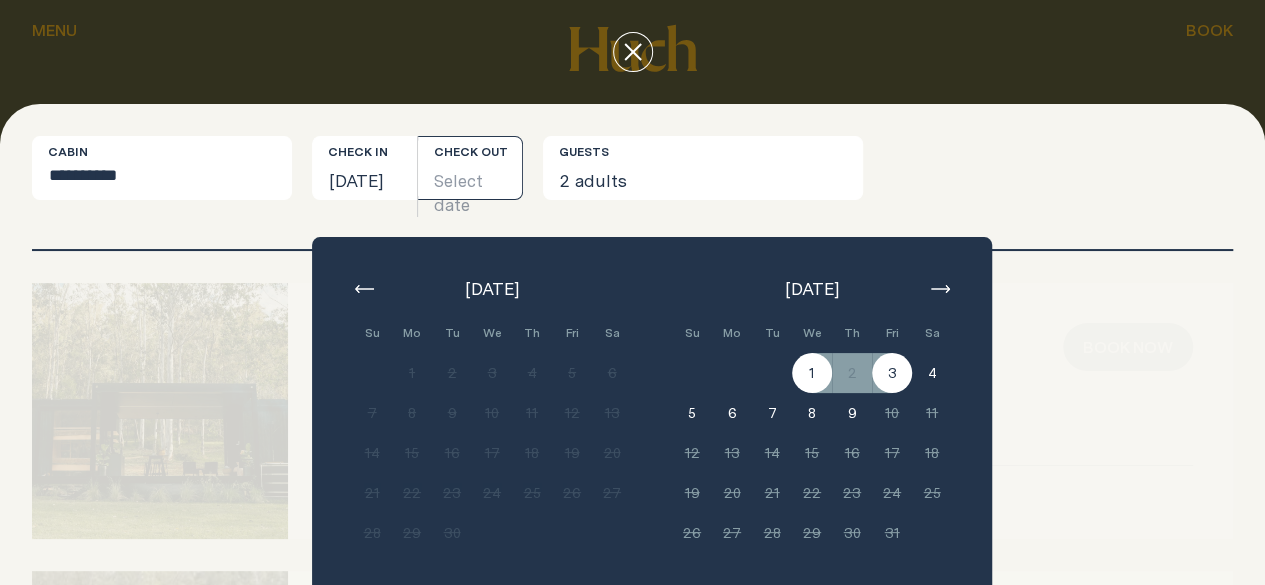 click on "3" at bounding box center (892, 373) 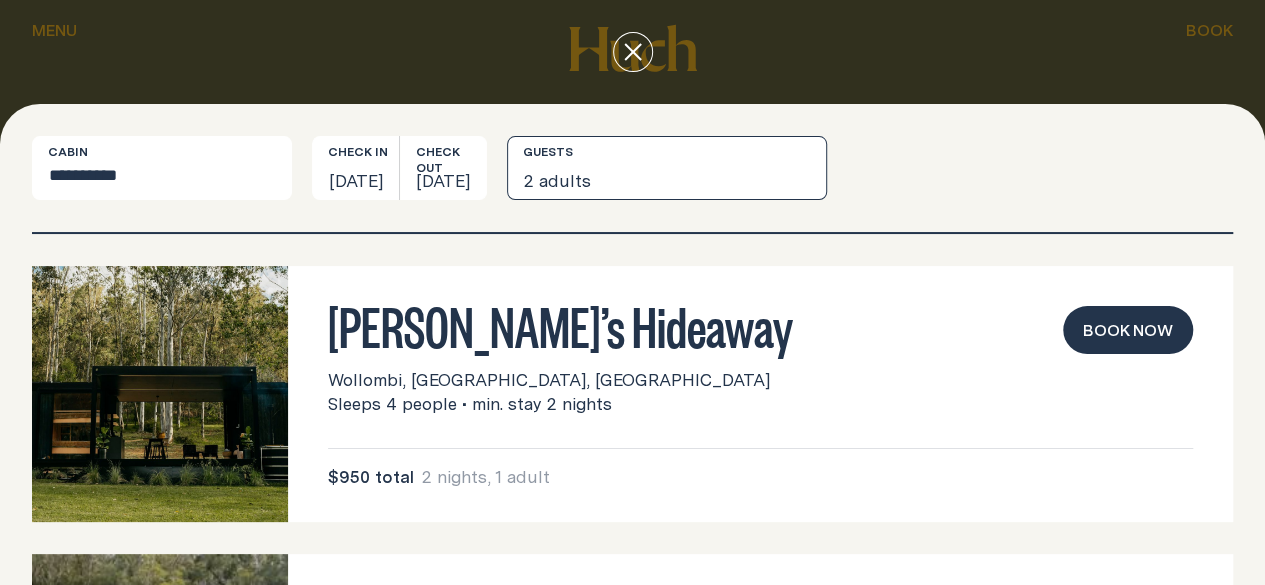 click on "2 adults" at bounding box center [667, 168] 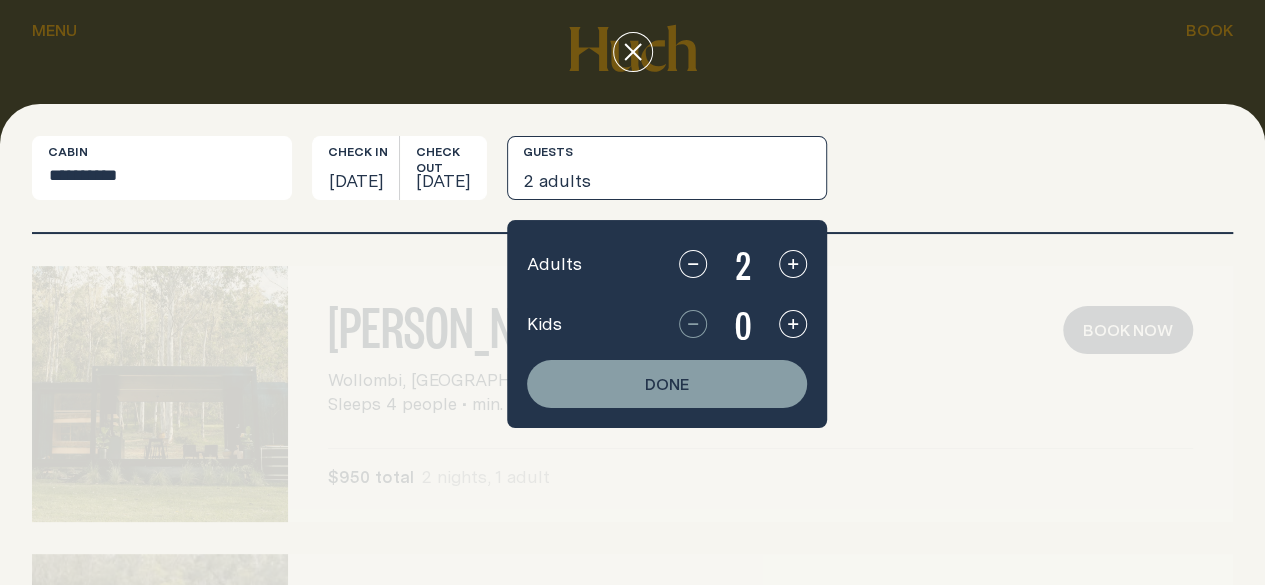 click 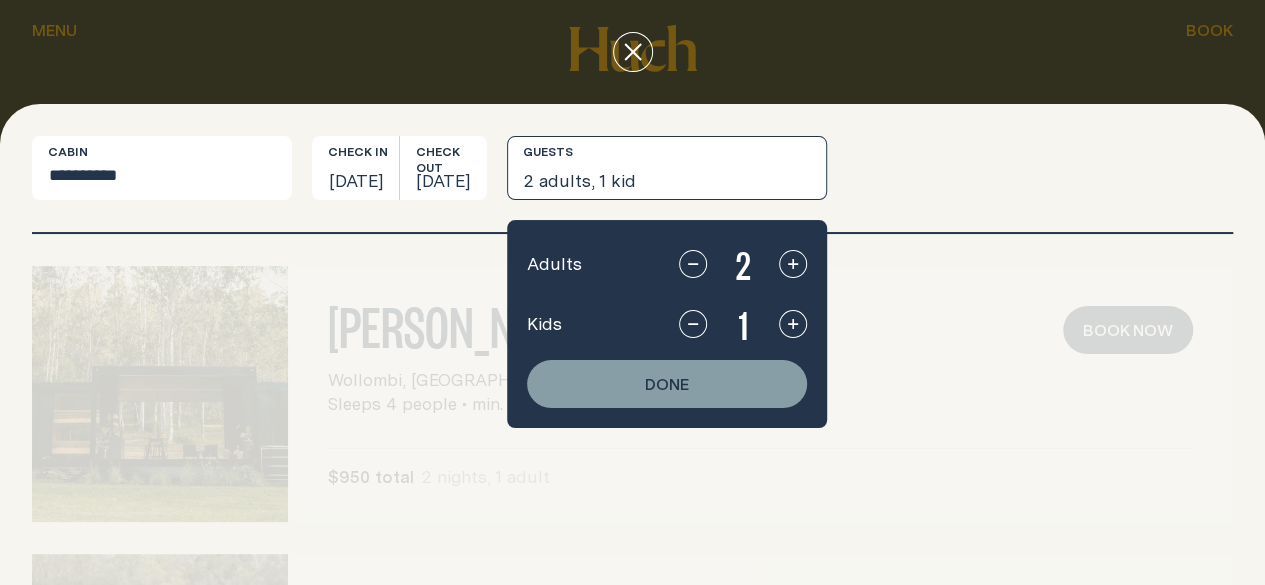 click on "Done" at bounding box center (667, 384) 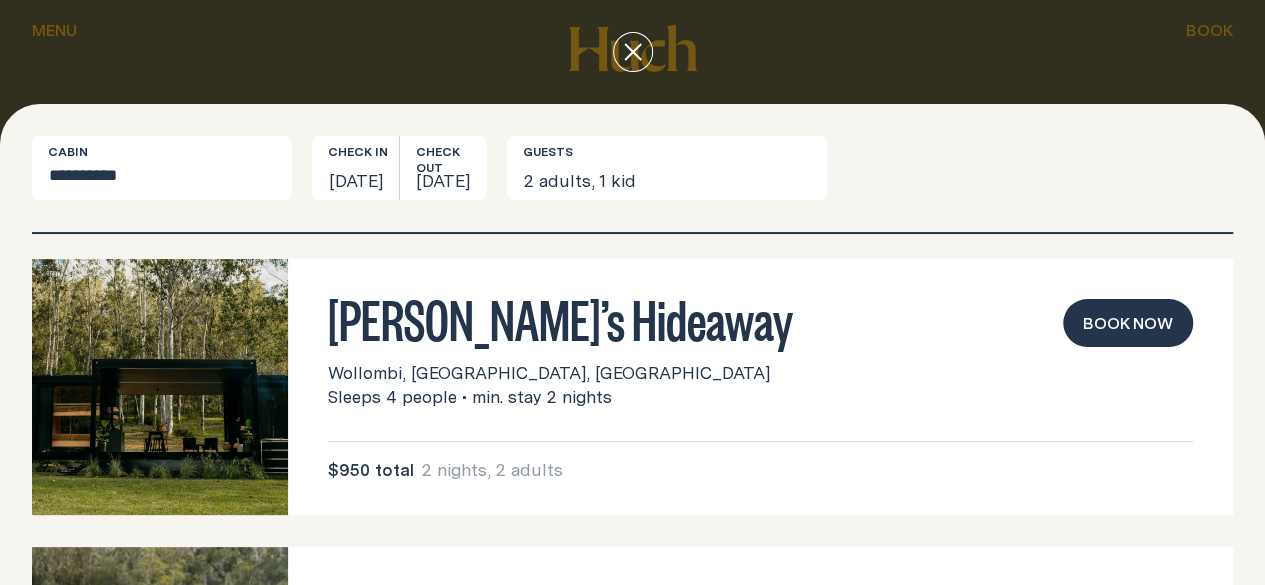 scroll, scrollTop: 0, scrollLeft: 0, axis: both 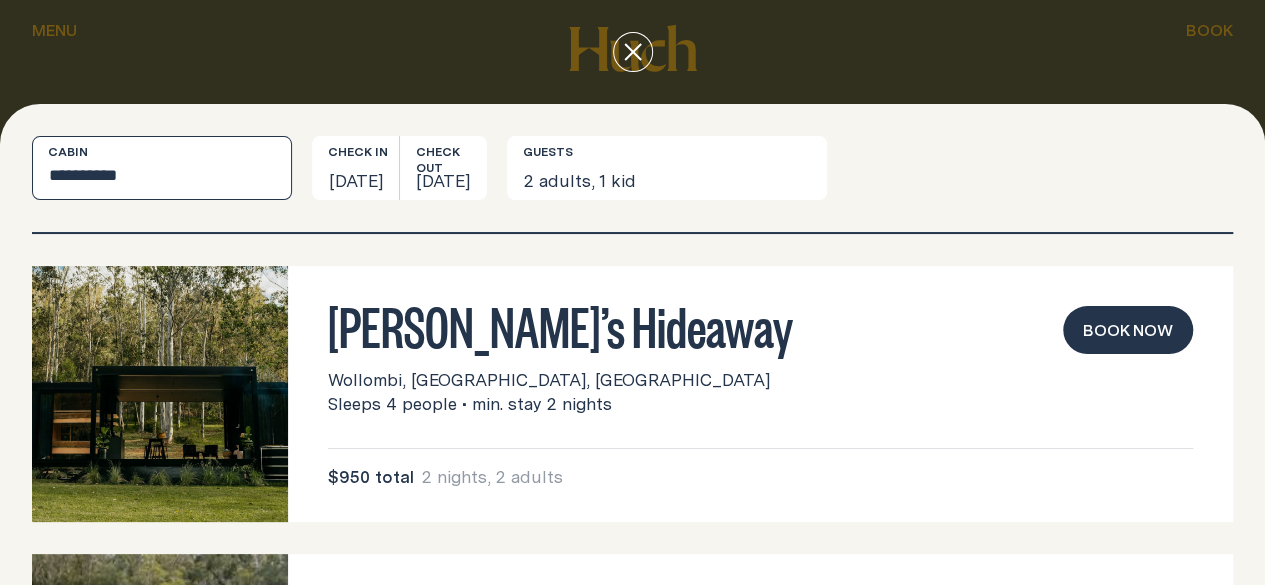 click on "**********" at bounding box center (162, 168) 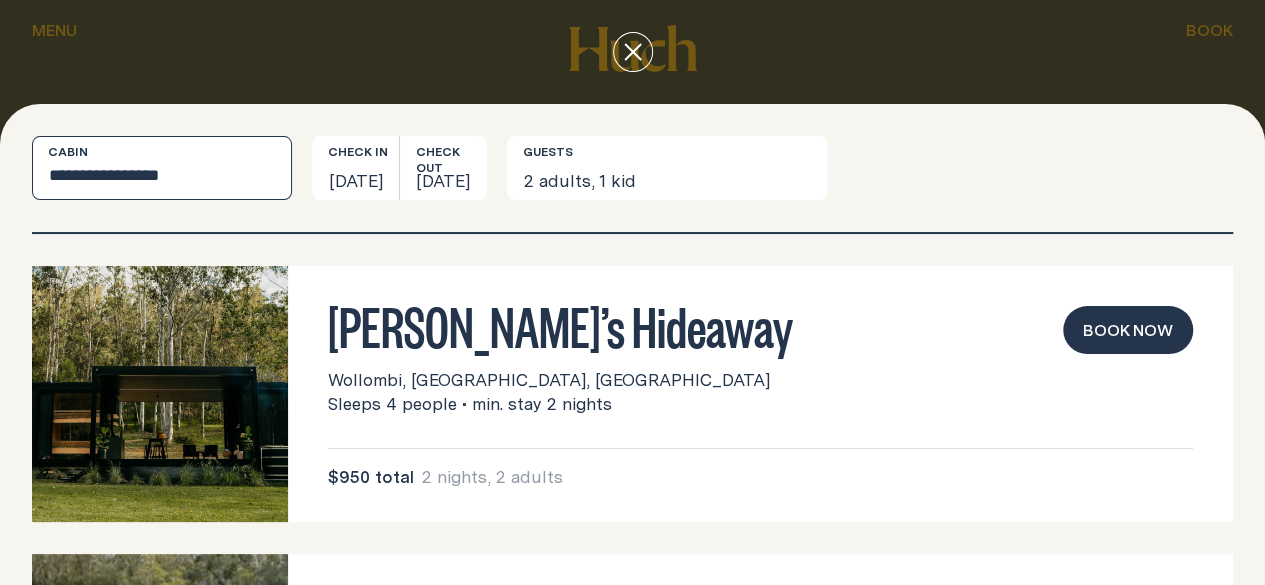 click on "**********" at bounding box center (162, 168) 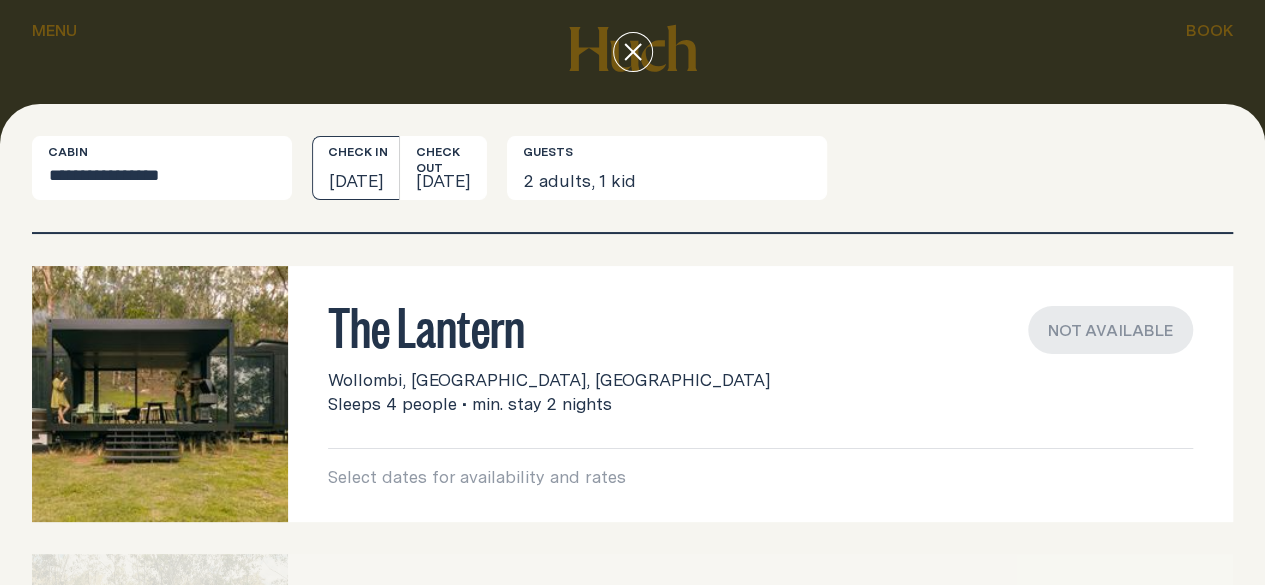 click on "Wed, 1 Oct 2025" at bounding box center (355, 168) 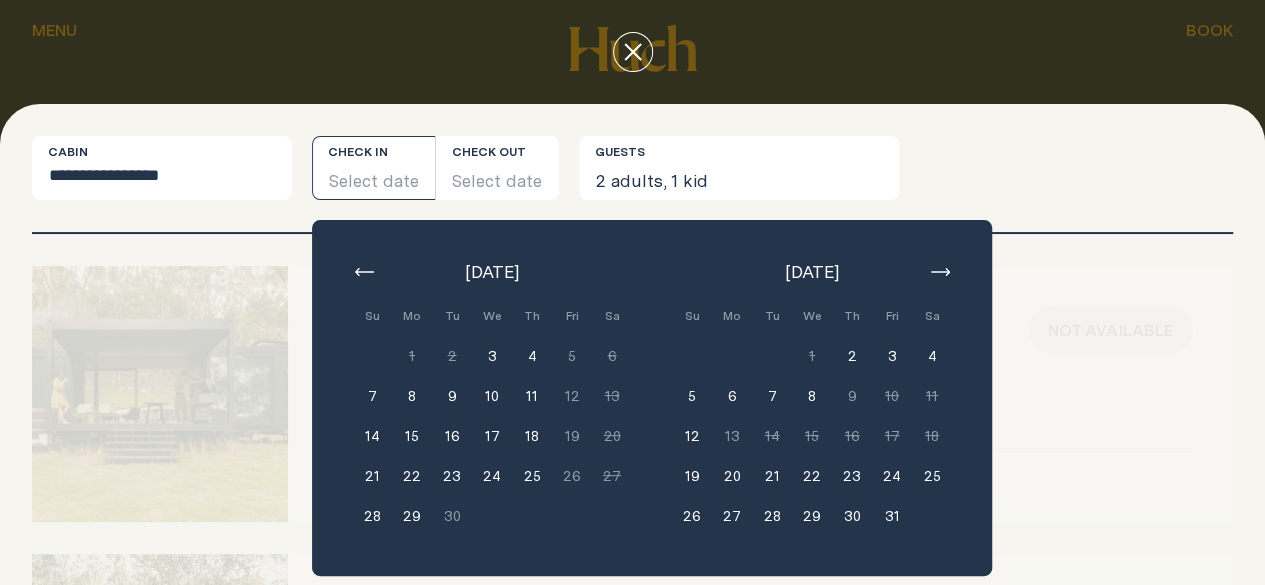 click on "2" at bounding box center [852, 356] 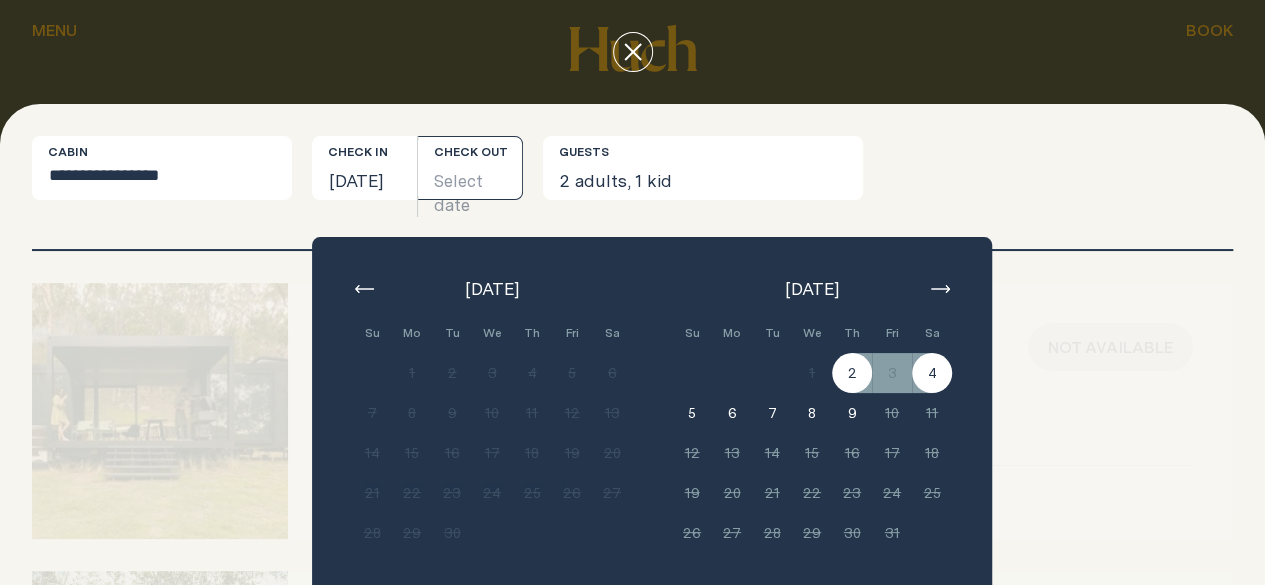 click on "4" at bounding box center (932, 373) 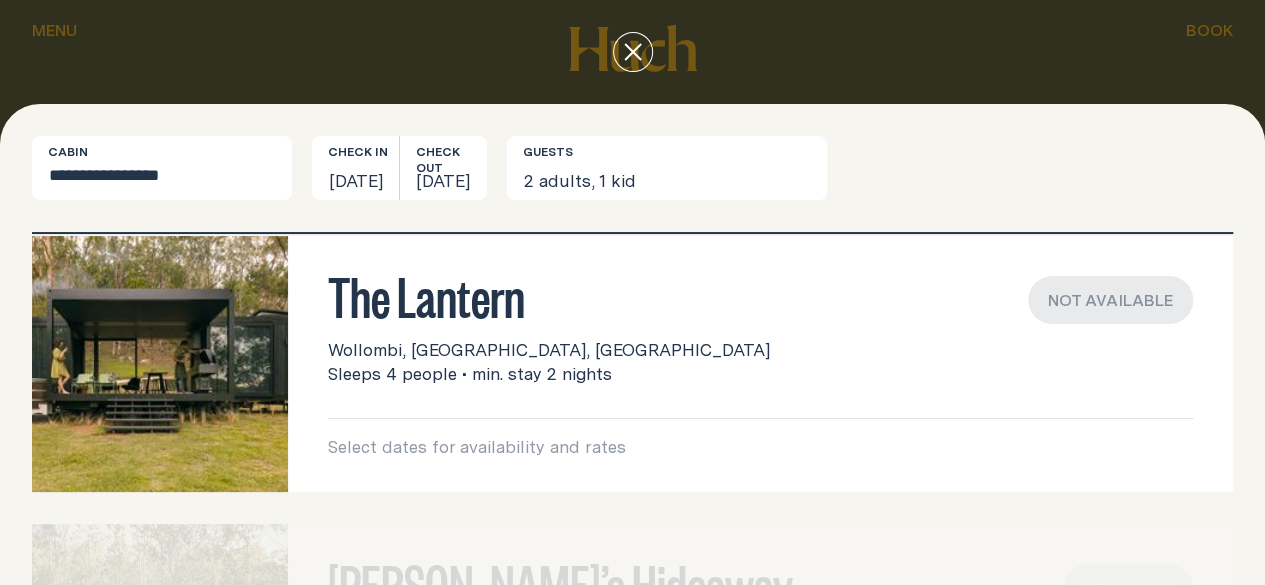 scroll, scrollTop: 0, scrollLeft: 0, axis: both 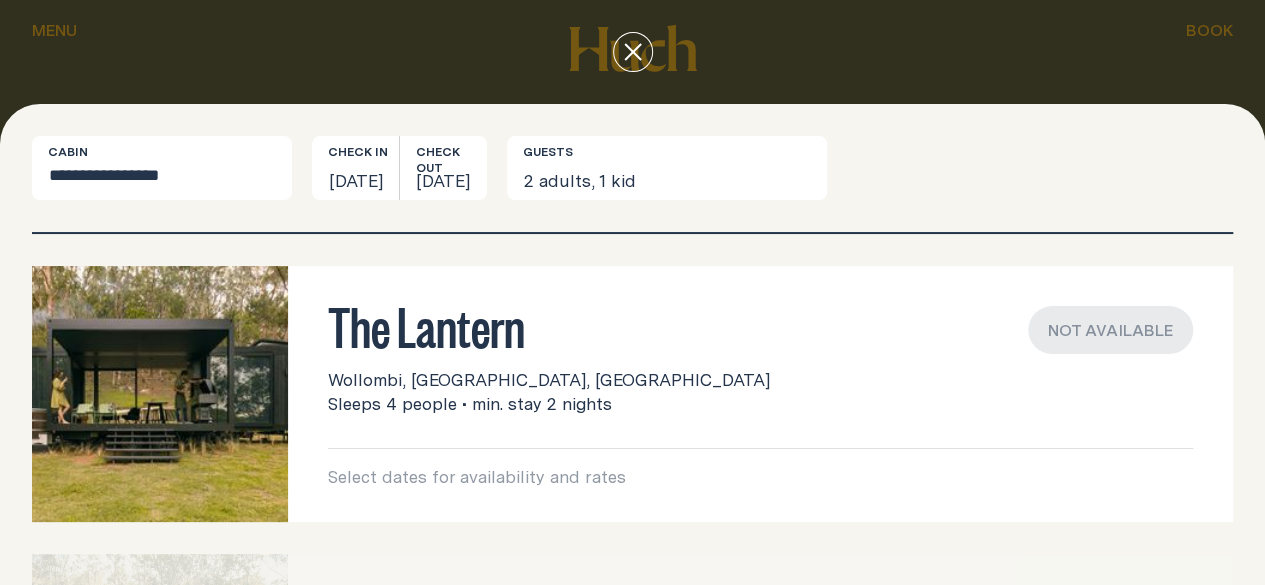 click on "The Lantern" at bounding box center [760, 325] 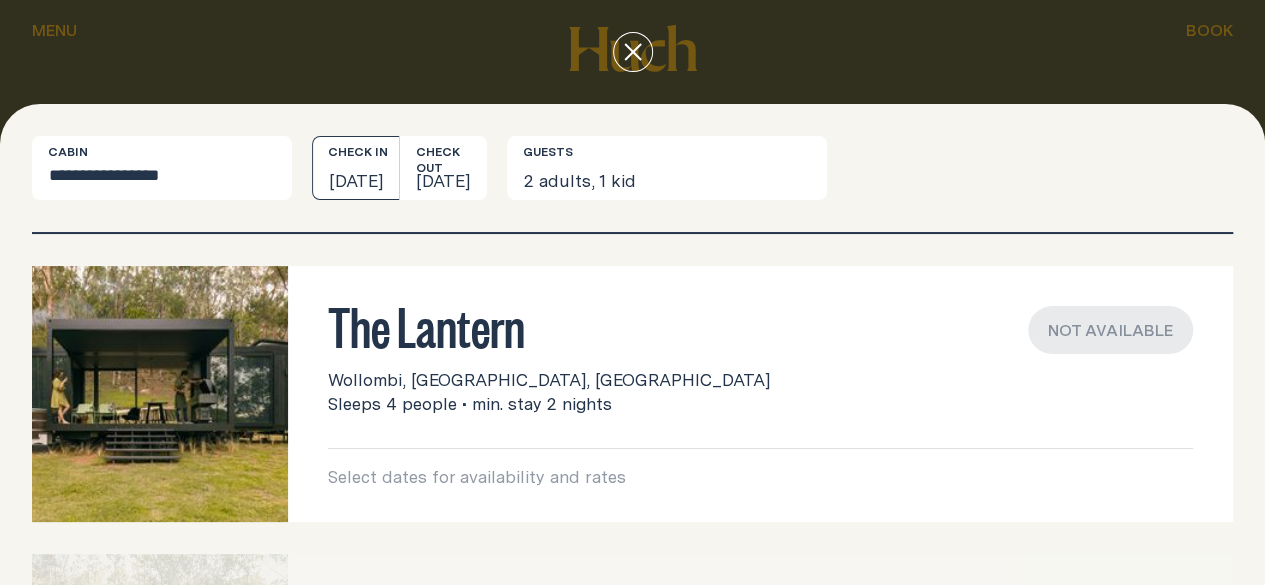 click on "Thu, 2 Oct 2025" at bounding box center (355, 168) 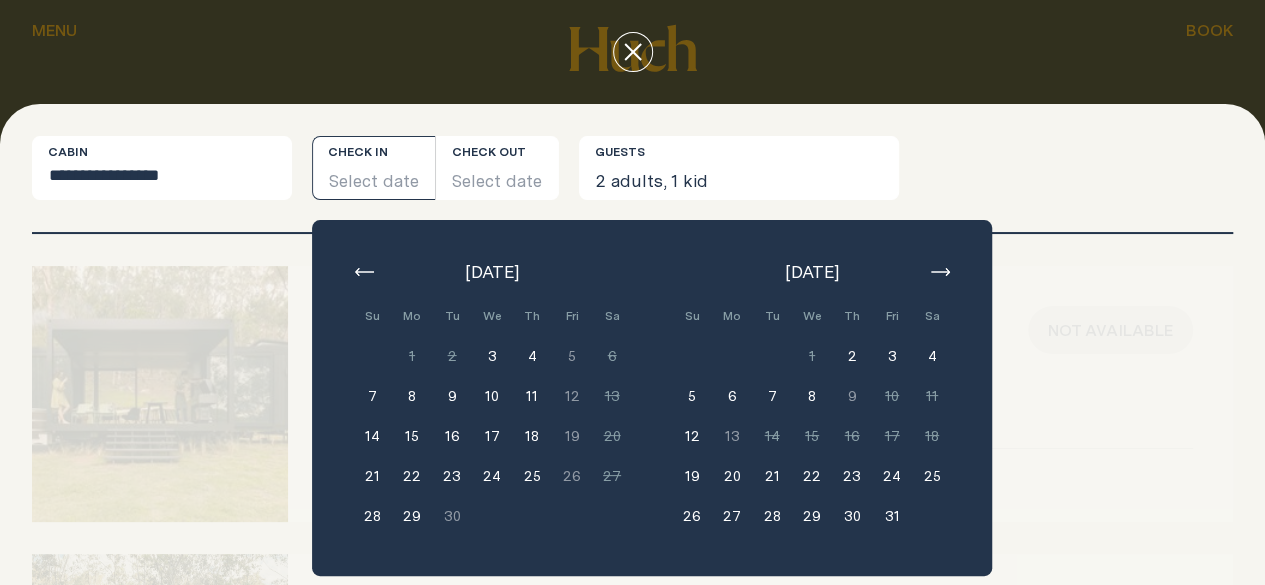 click on "6" at bounding box center (732, 396) 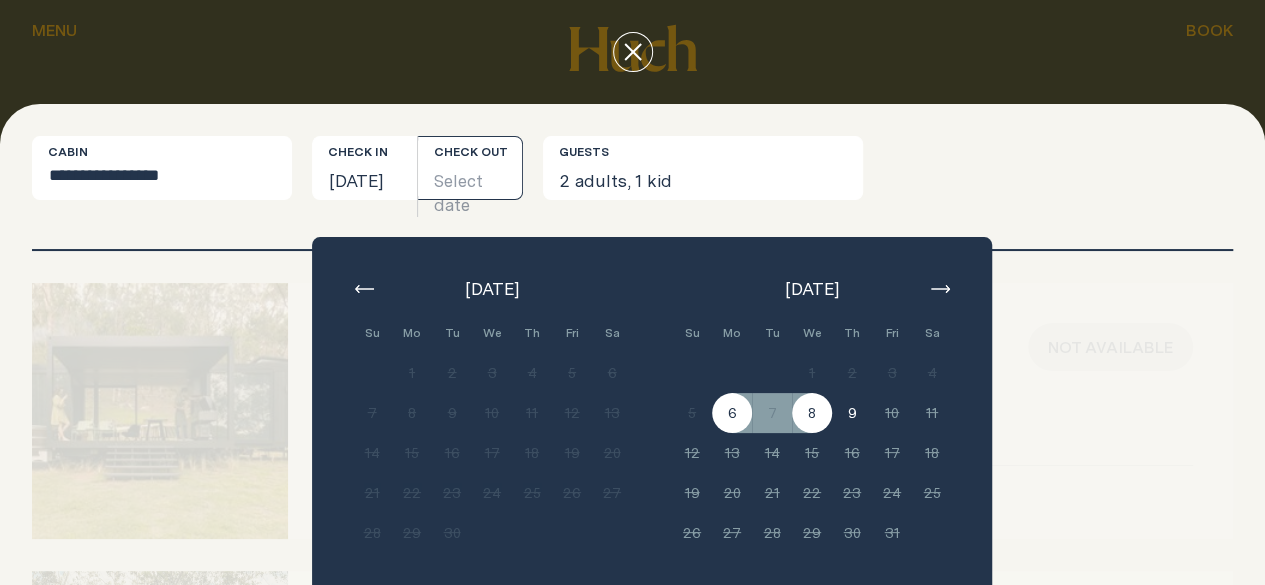 click on "8" at bounding box center (812, 413) 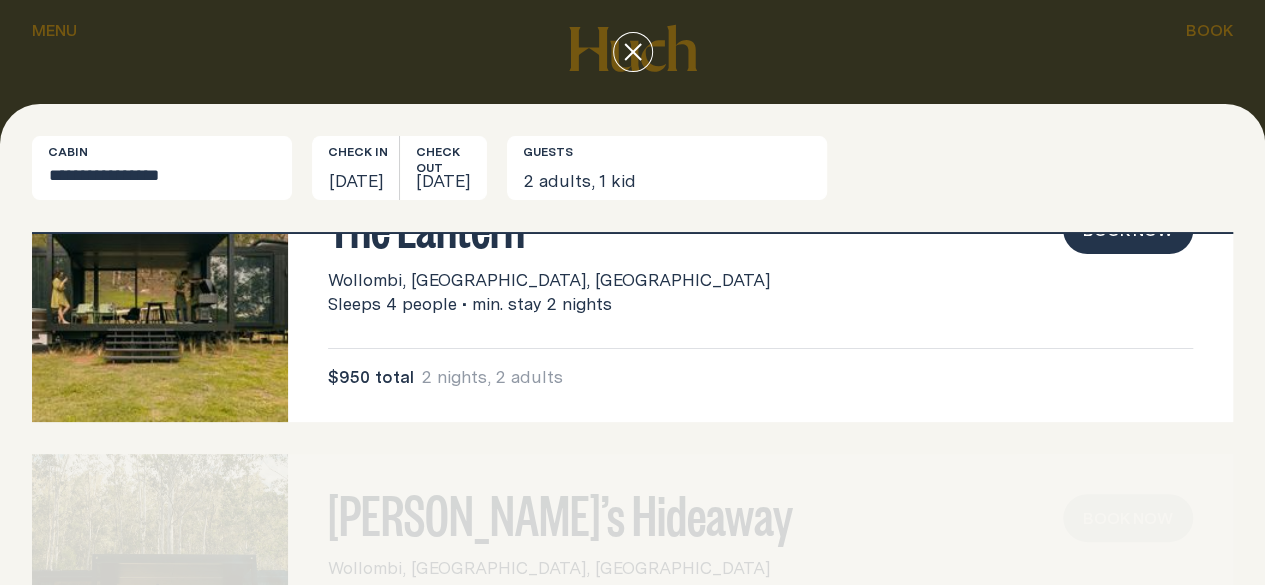 scroll, scrollTop: 0, scrollLeft: 0, axis: both 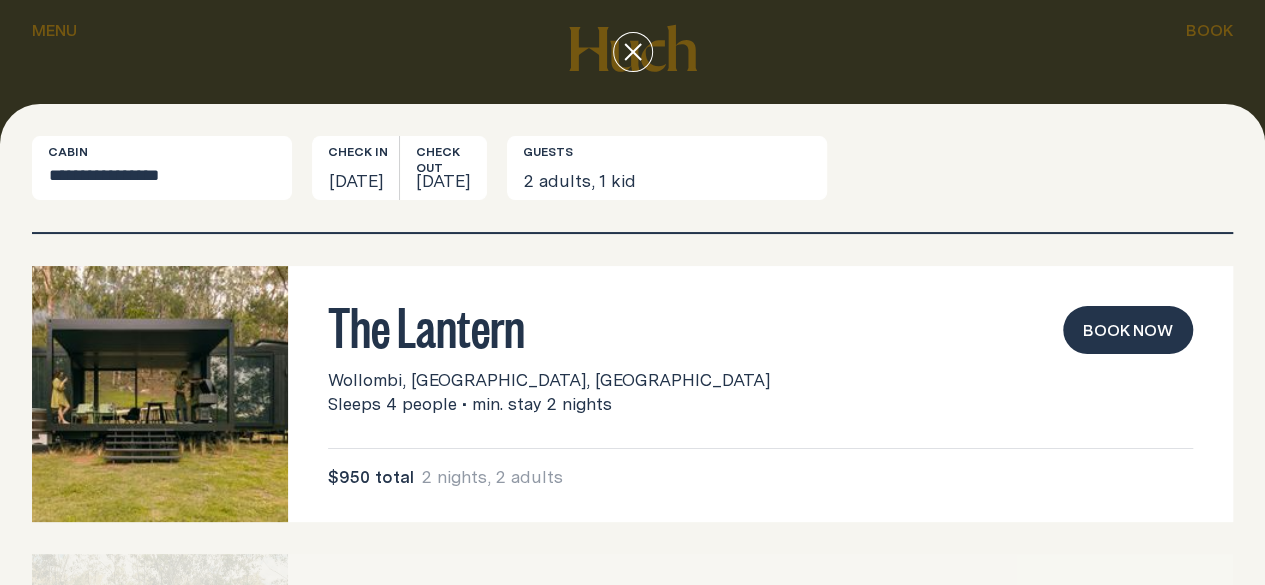 click on "The Lantern" at bounding box center (760, 325) 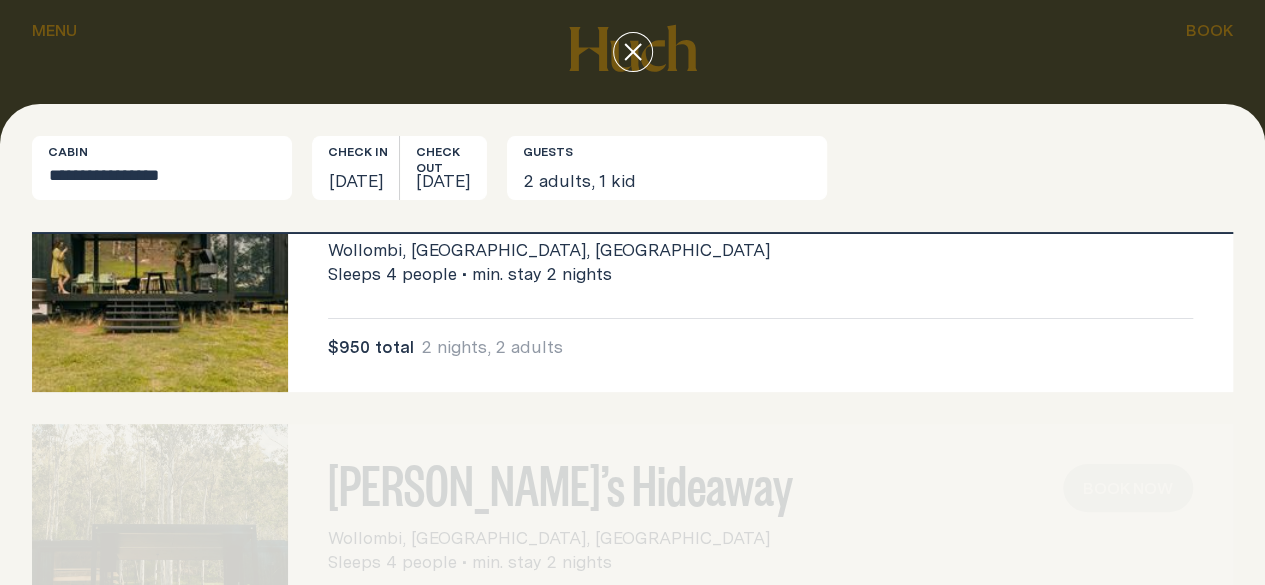 scroll, scrollTop: 0, scrollLeft: 0, axis: both 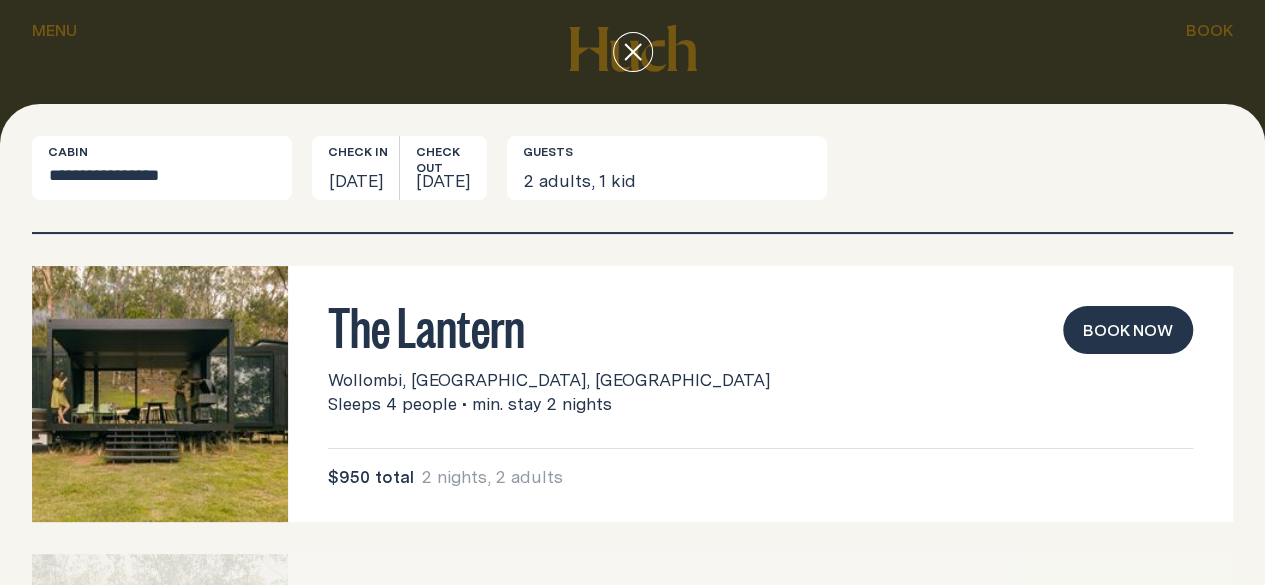 click on "Book now" at bounding box center [1128, 330] 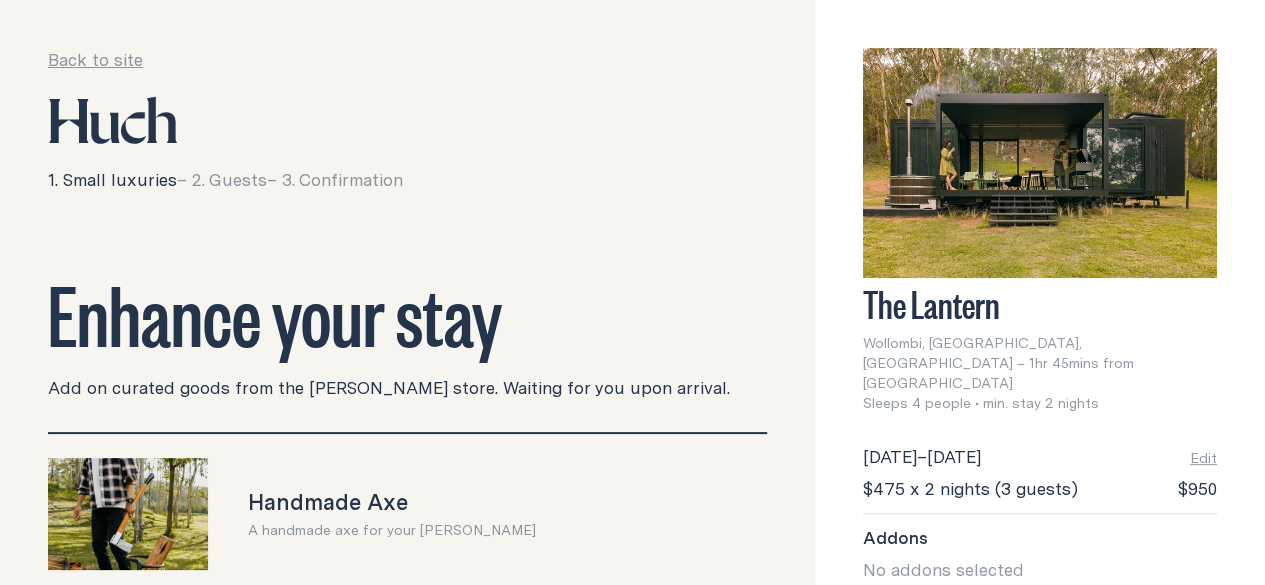 scroll, scrollTop: 194, scrollLeft: 0, axis: vertical 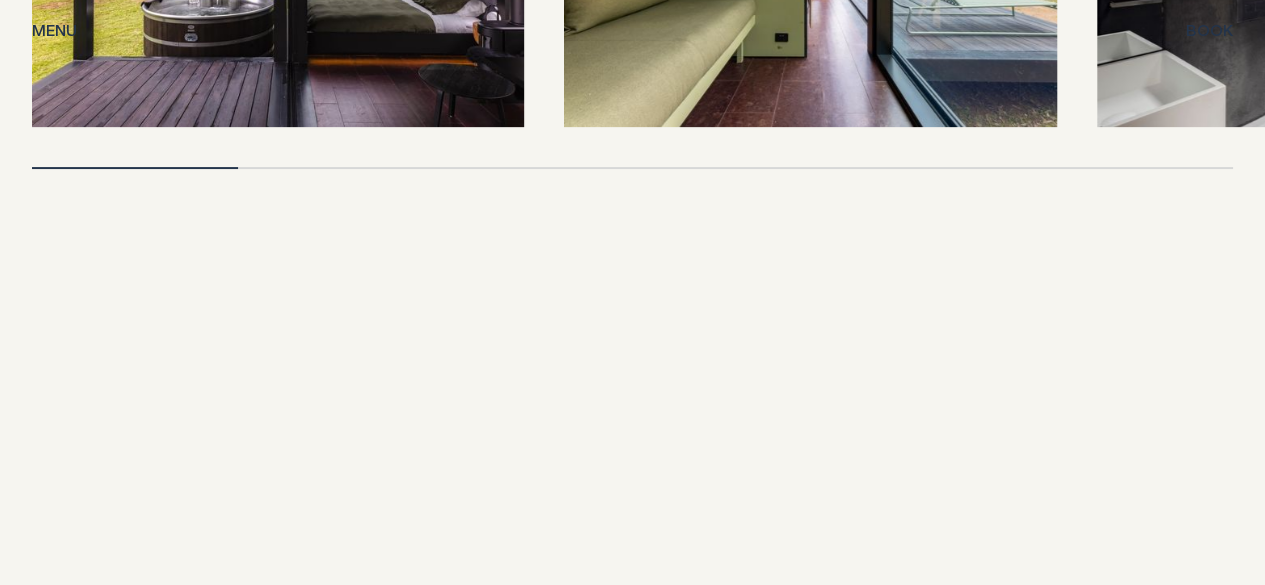 drag, startPoint x: 205, startPoint y: 545, endPoint x: 254, endPoint y: 544, distance: 49.010204 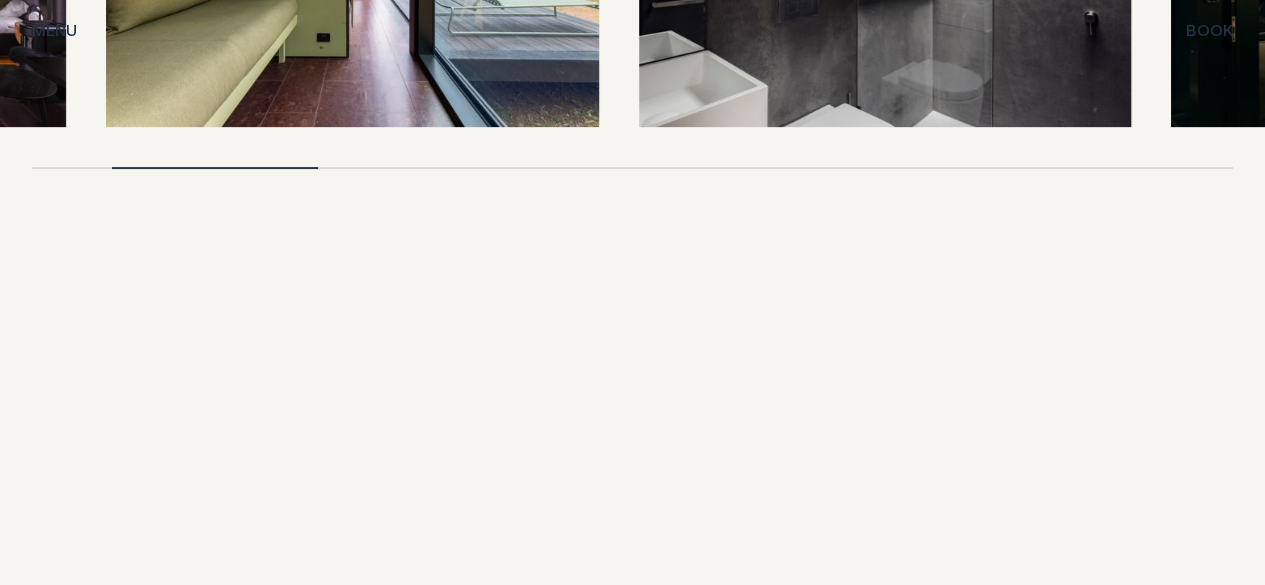 drag, startPoint x: 1186, startPoint y: 351, endPoint x: 728, endPoint y: 377, distance: 458.7374 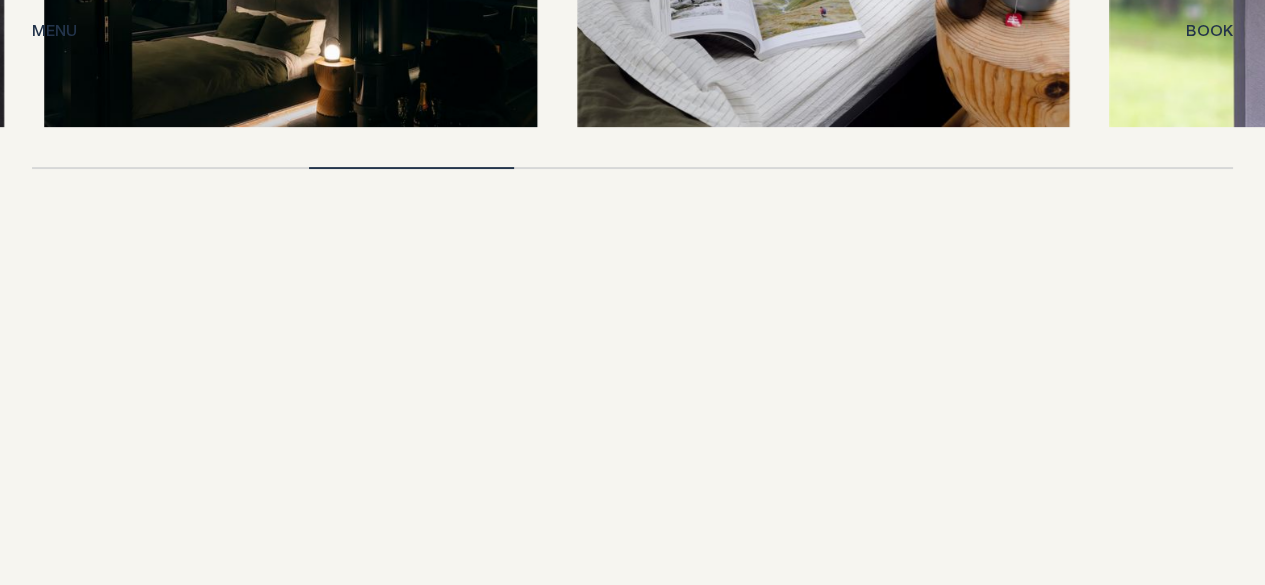 drag, startPoint x: 1073, startPoint y: 352, endPoint x: 20, endPoint y: 355, distance: 1053.0043 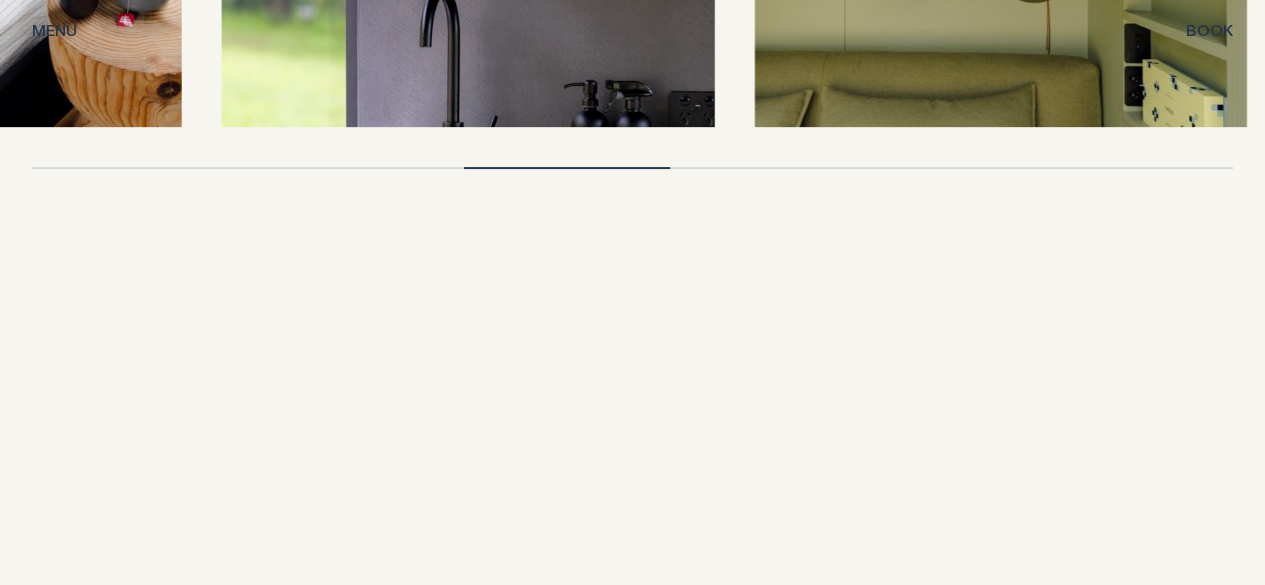 drag, startPoint x: 1024, startPoint y: 373, endPoint x: 145, endPoint y: 334, distance: 879.86475 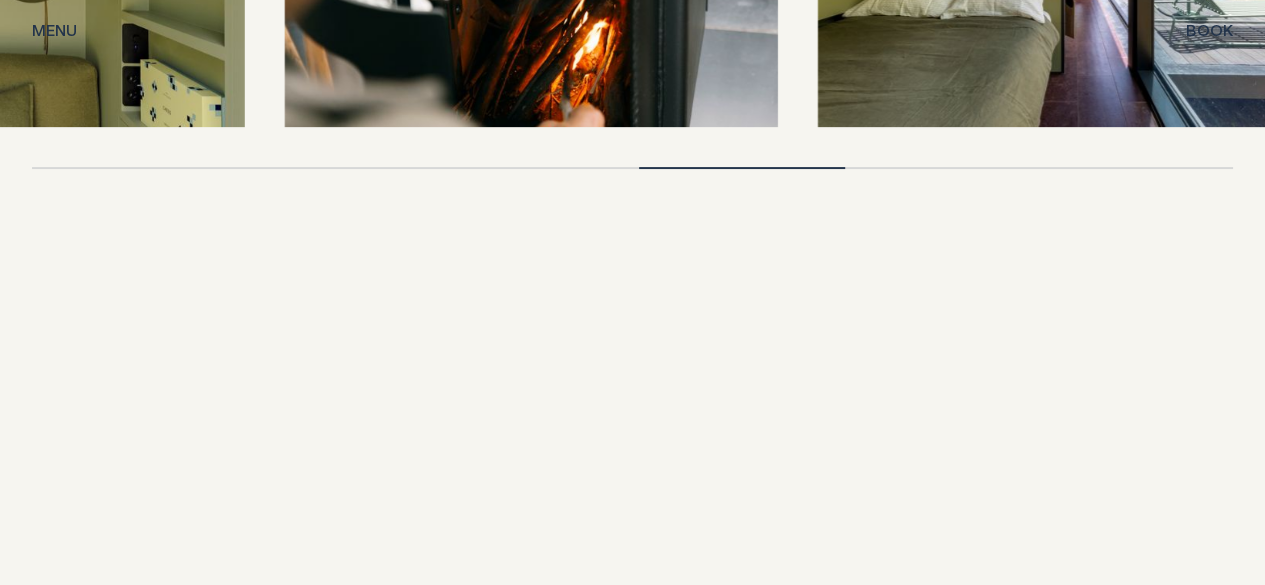 drag, startPoint x: 832, startPoint y: 337, endPoint x: 20, endPoint y: 297, distance: 812.9846 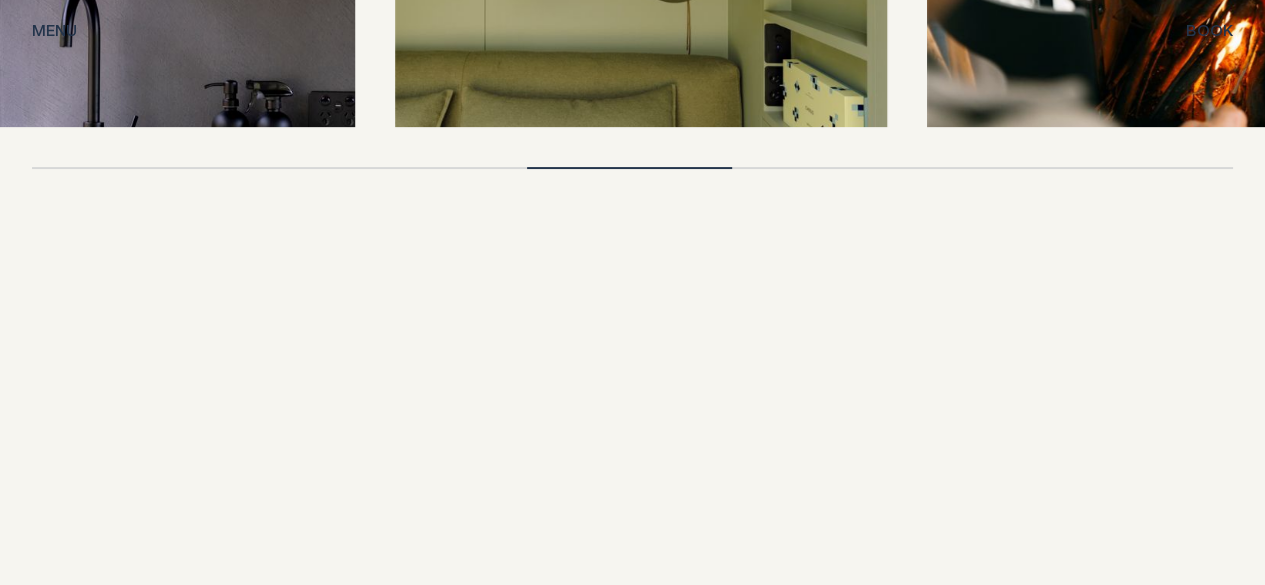 drag, startPoint x: 958, startPoint y: 345, endPoint x: 1279, endPoint y: 453, distance: 338.68127 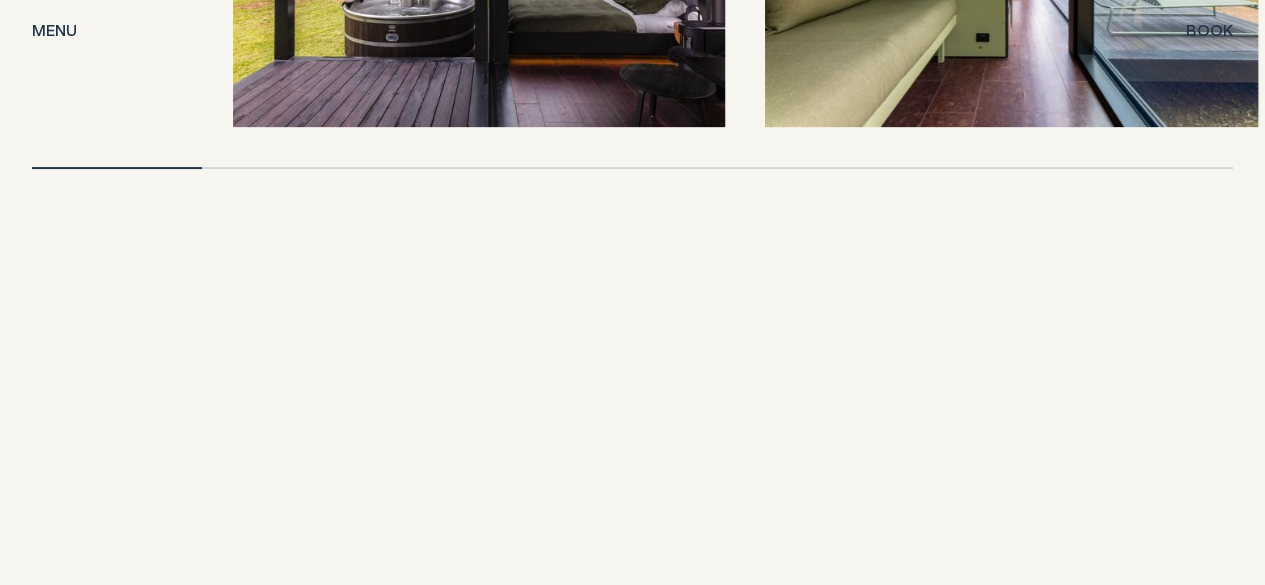 drag, startPoint x: 210, startPoint y: 396, endPoint x: 584, endPoint y: 420, distance: 374.76926 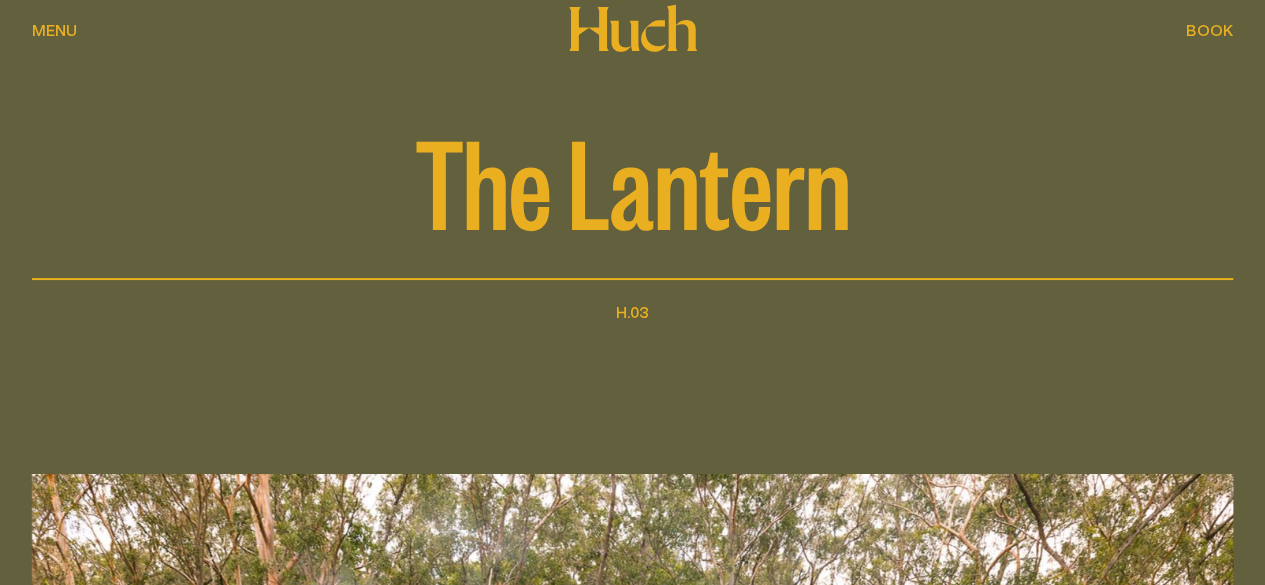 scroll, scrollTop: 0, scrollLeft: 0, axis: both 